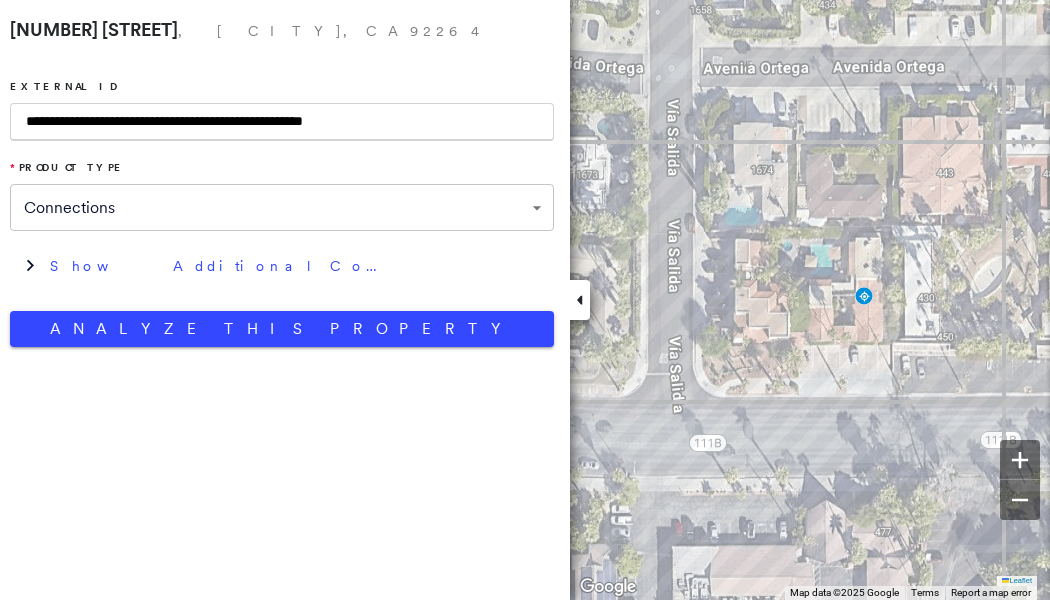 scroll, scrollTop: 0, scrollLeft: 0, axis: both 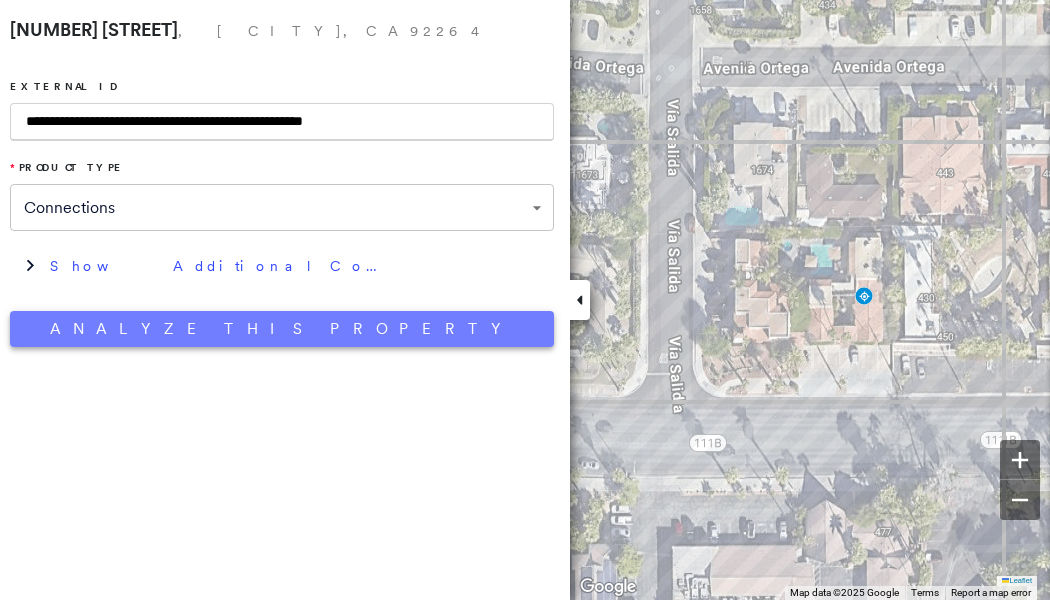 click on "Analyze This Property" at bounding box center [282, 329] 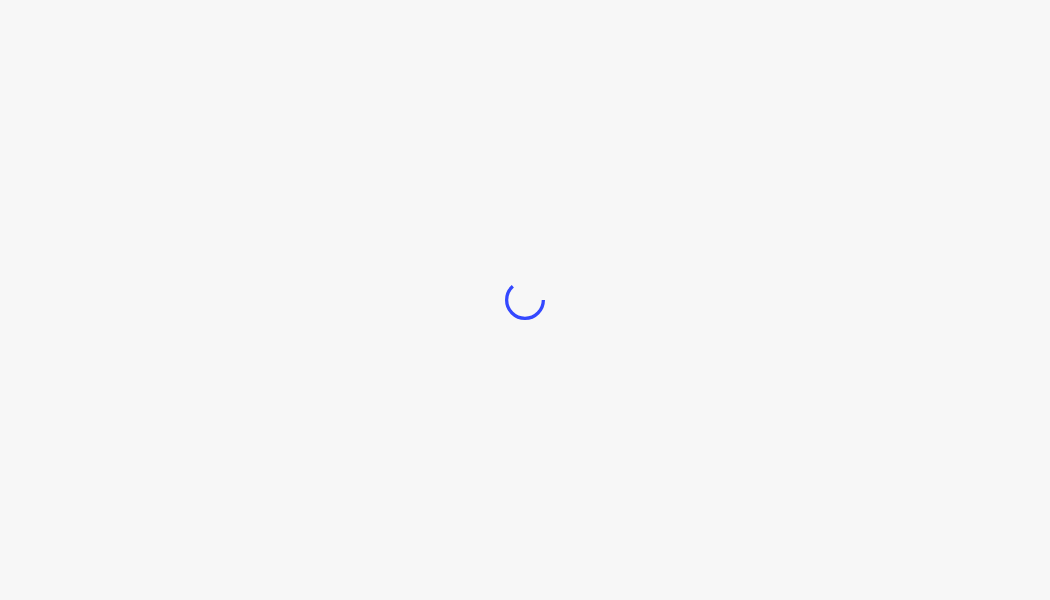scroll, scrollTop: 0, scrollLeft: 0, axis: both 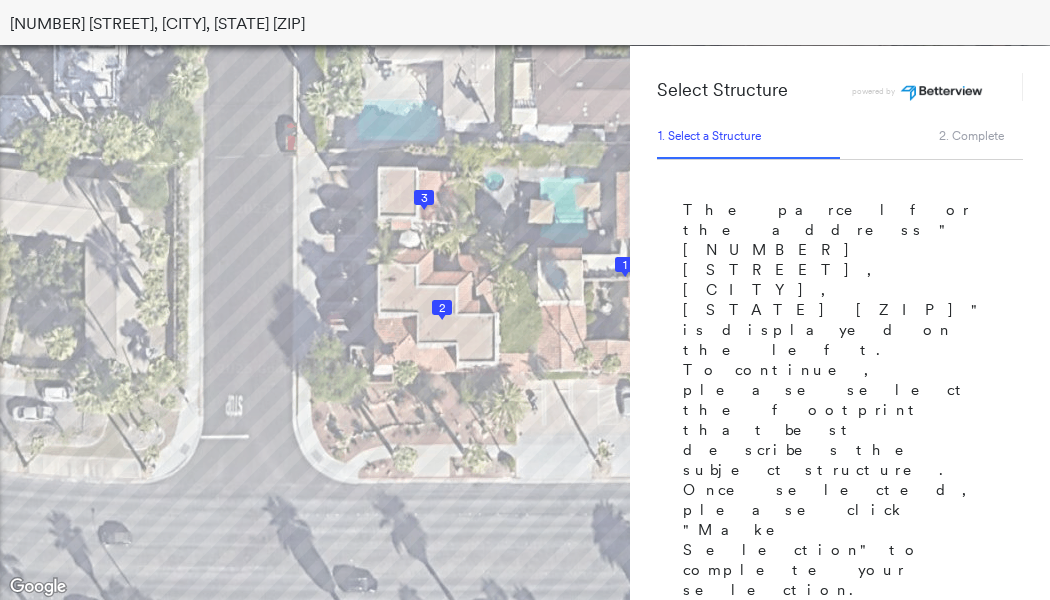 click on "1" at bounding box center (625, 265) 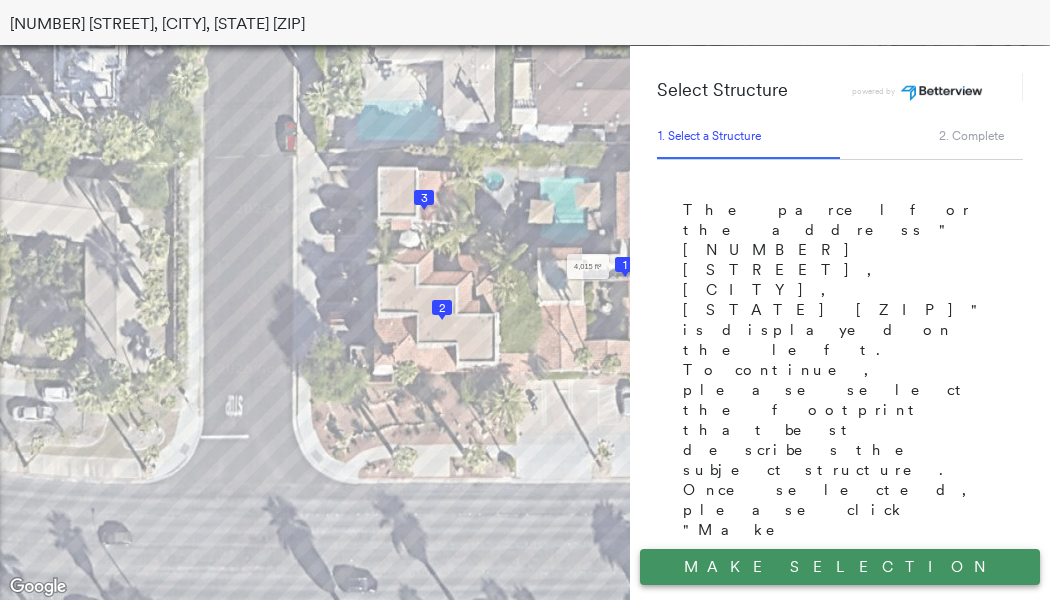click on "Make Selection" at bounding box center (840, 567) 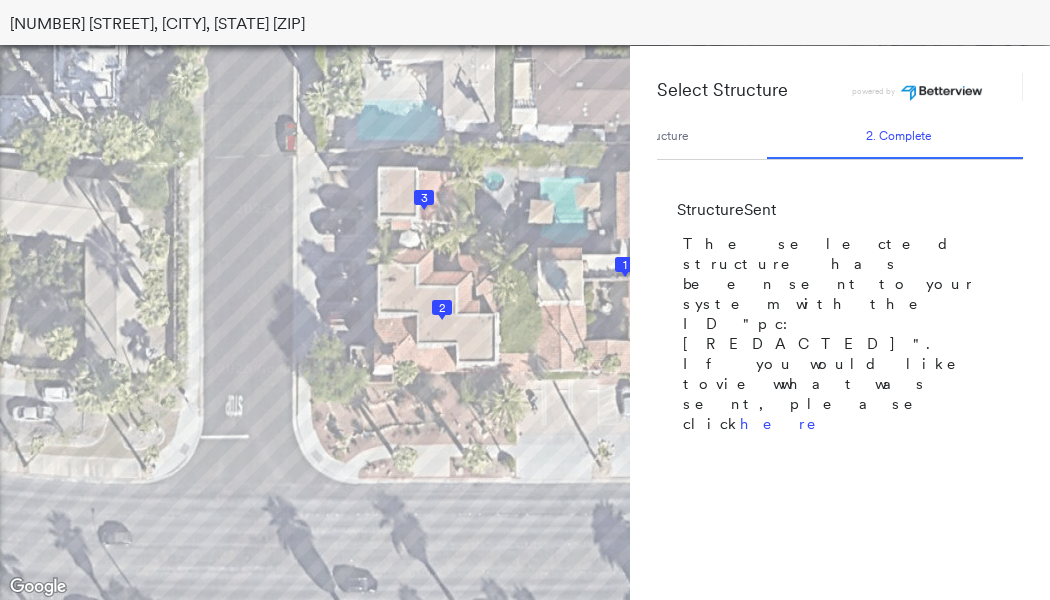 scroll, scrollTop: 0, scrollLeft: 78, axis: horizontal 